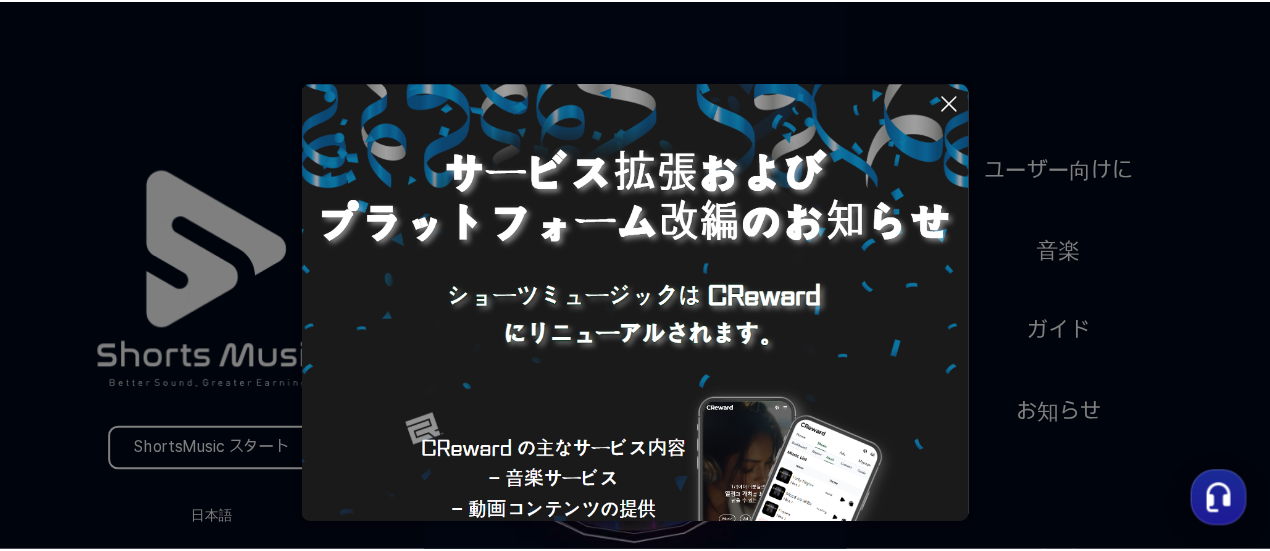 scroll, scrollTop: 0, scrollLeft: 0, axis: both 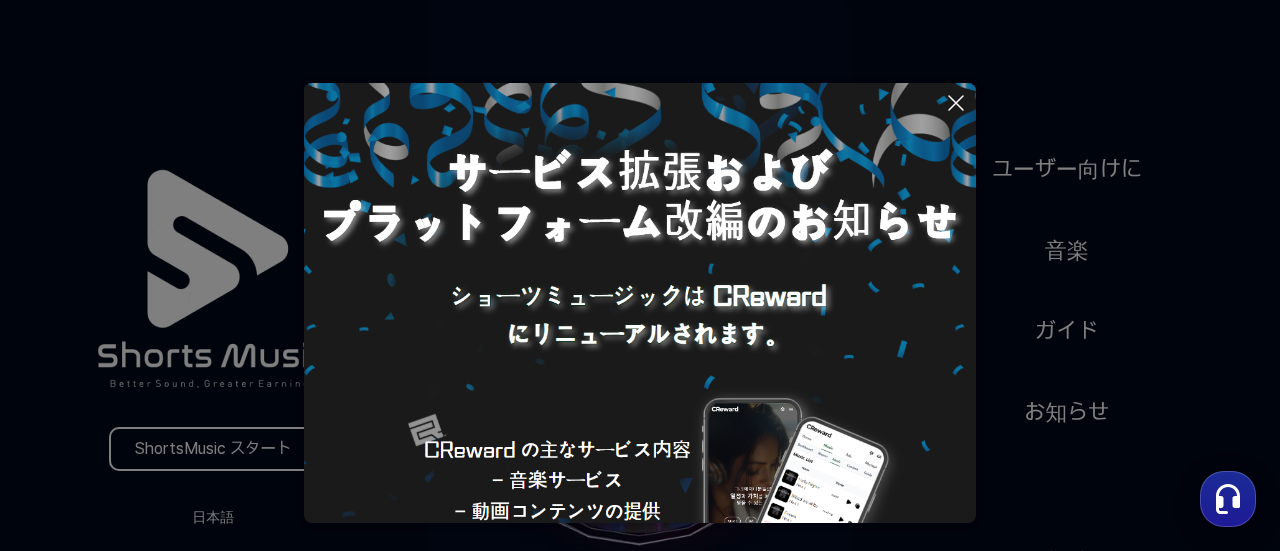 click 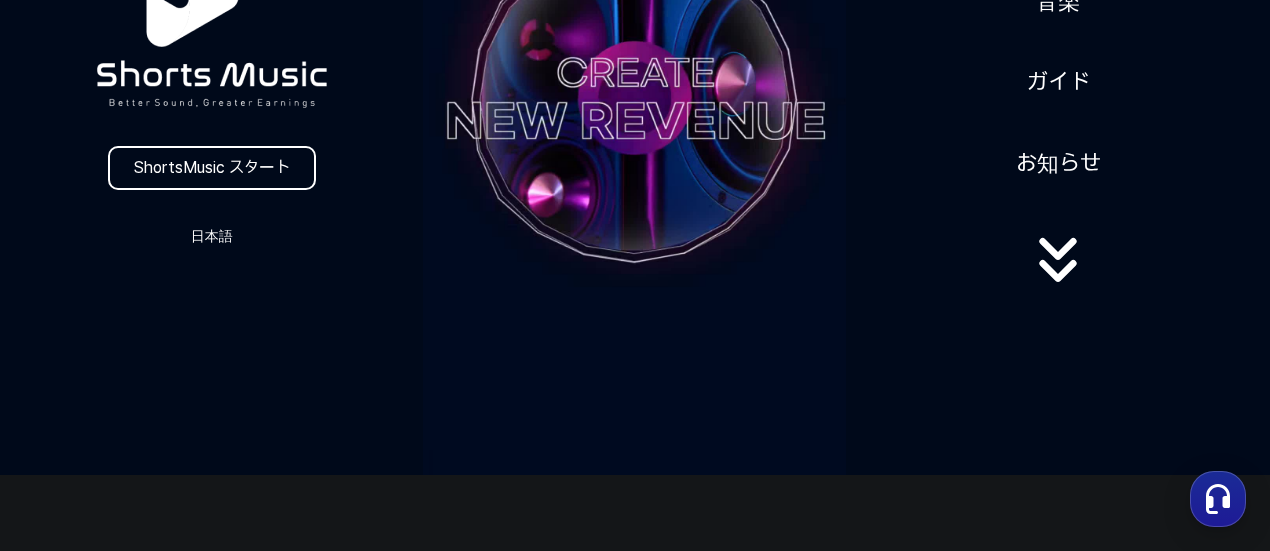 scroll, scrollTop: 300, scrollLeft: 0, axis: vertical 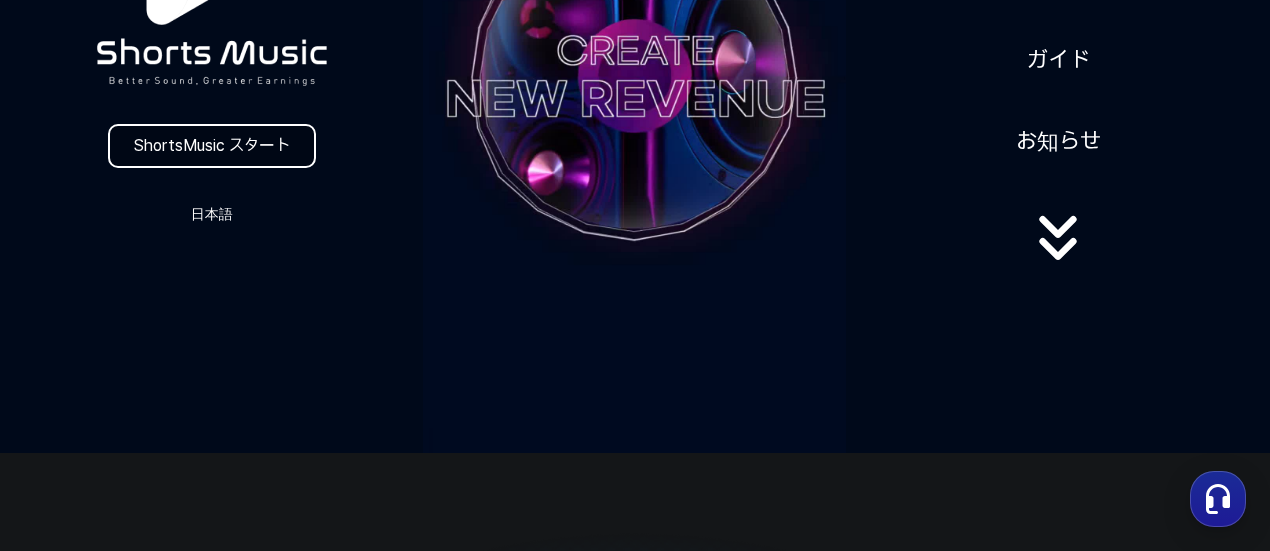 click on "ShortsMusic スタート" at bounding box center (212, 146) 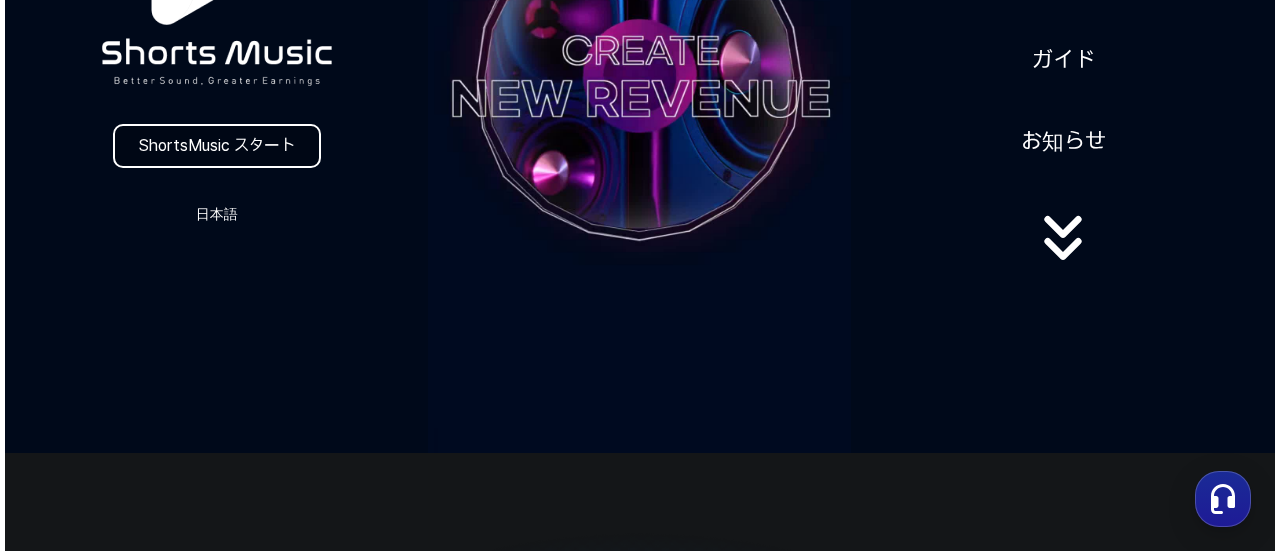 scroll, scrollTop: 0, scrollLeft: 0, axis: both 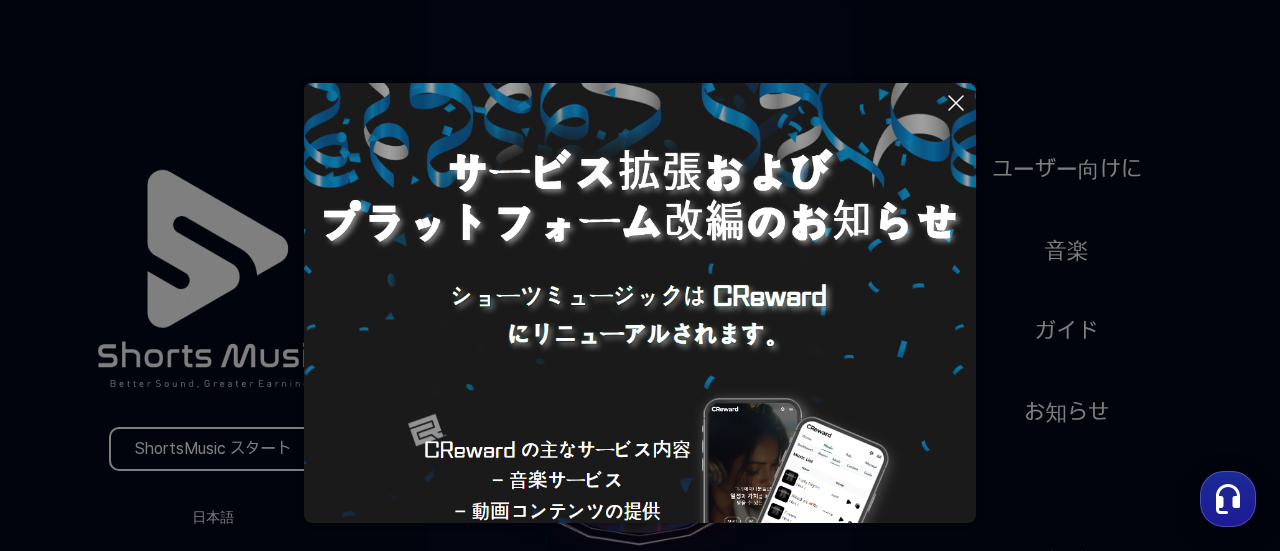 click 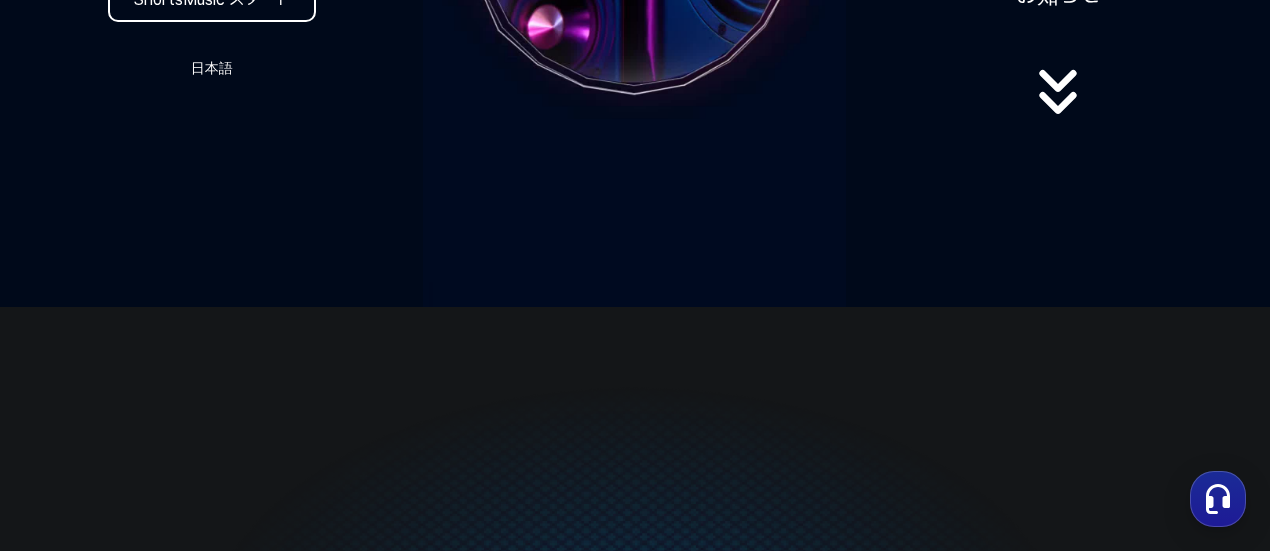 scroll, scrollTop: 200, scrollLeft: 0, axis: vertical 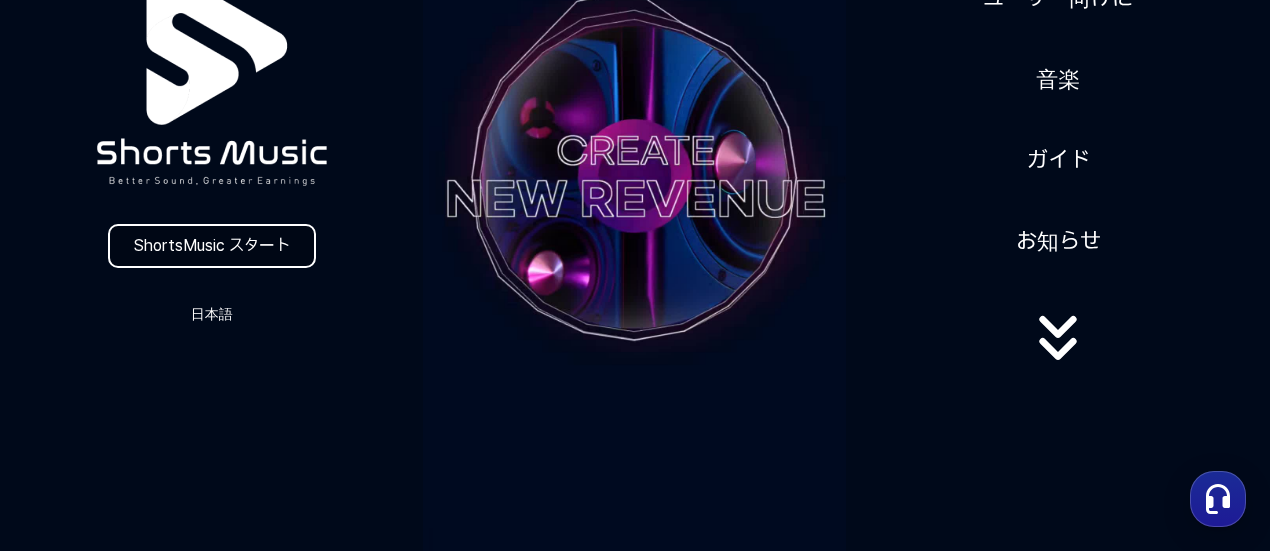 click on "ShortsMusic スタート" at bounding box center (212, 246) 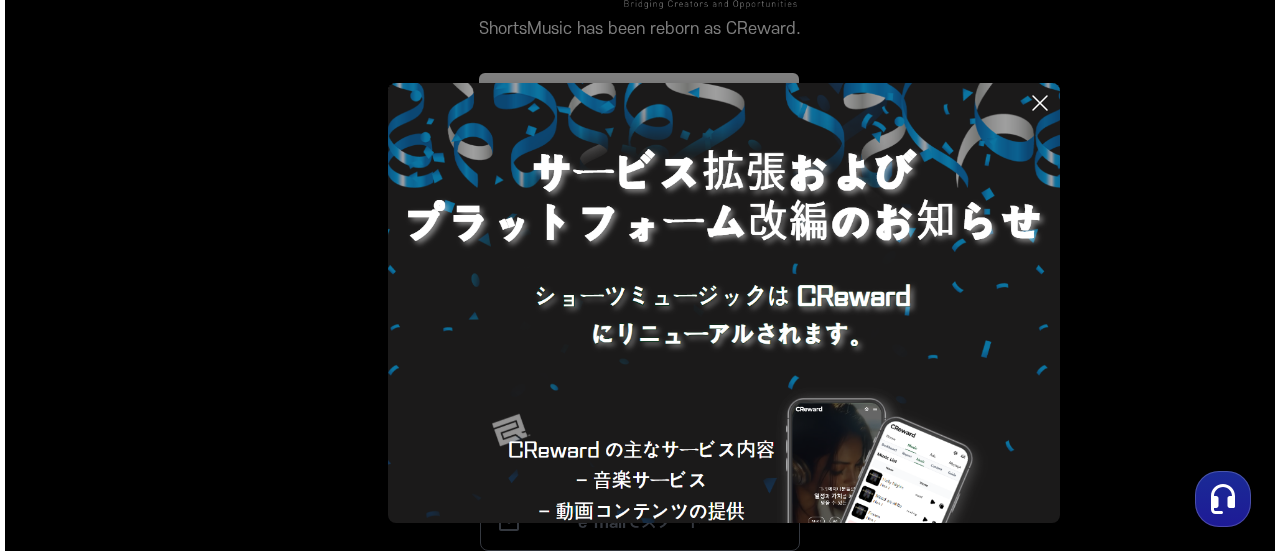 scroll, scrollTop: 0, scrollLeft: 0, axis: both 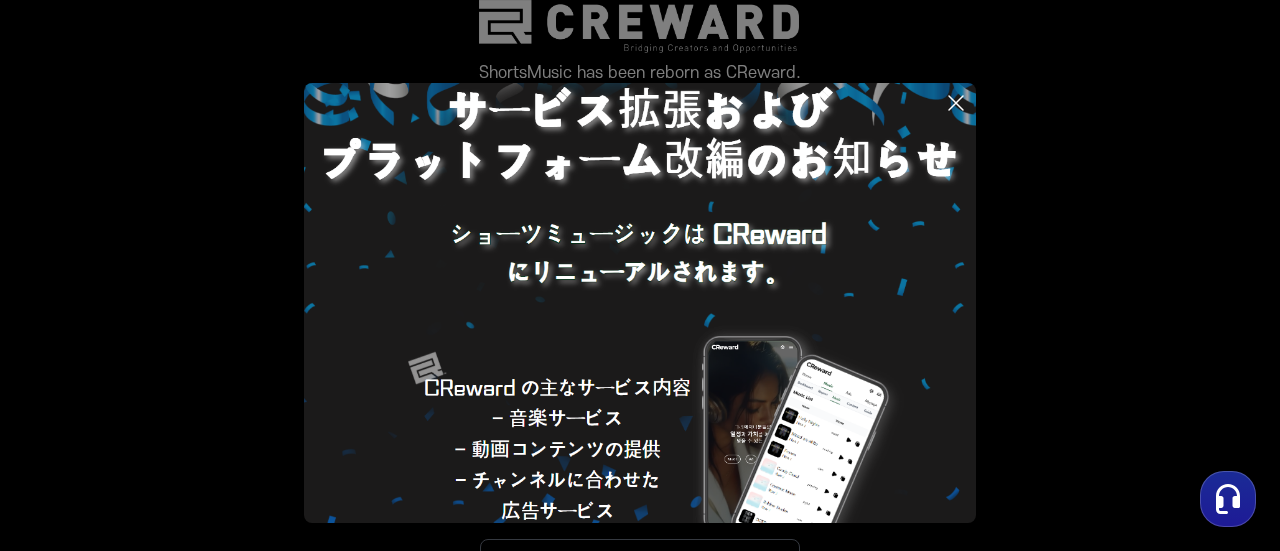 click at bounding box center (803, 602) 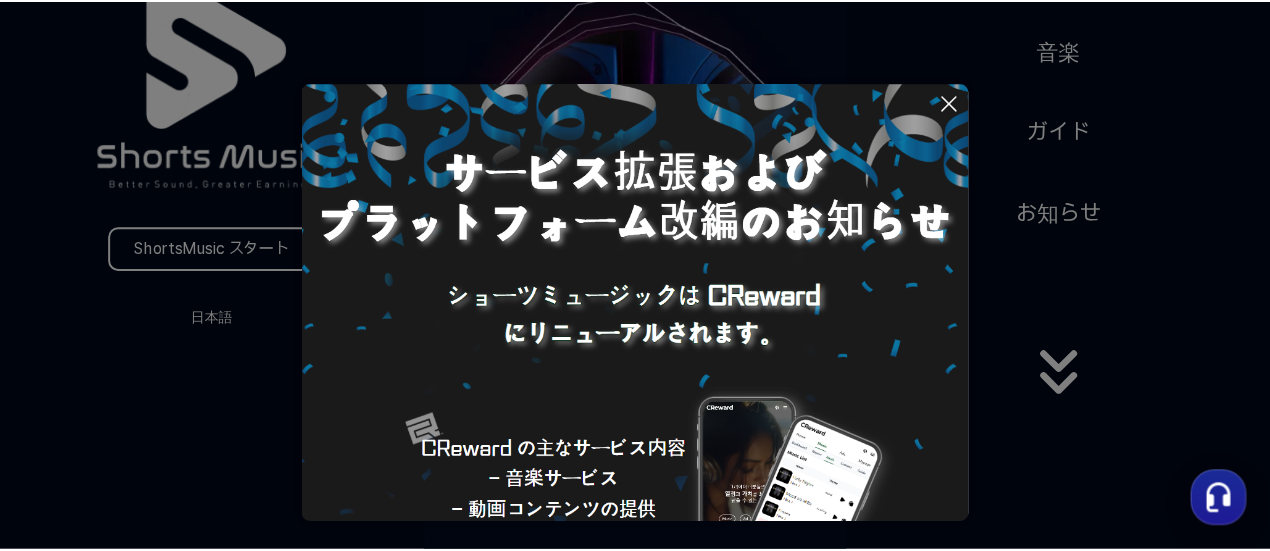 scroll, scrollTop: 0, scrollLeft: 0, axis: both 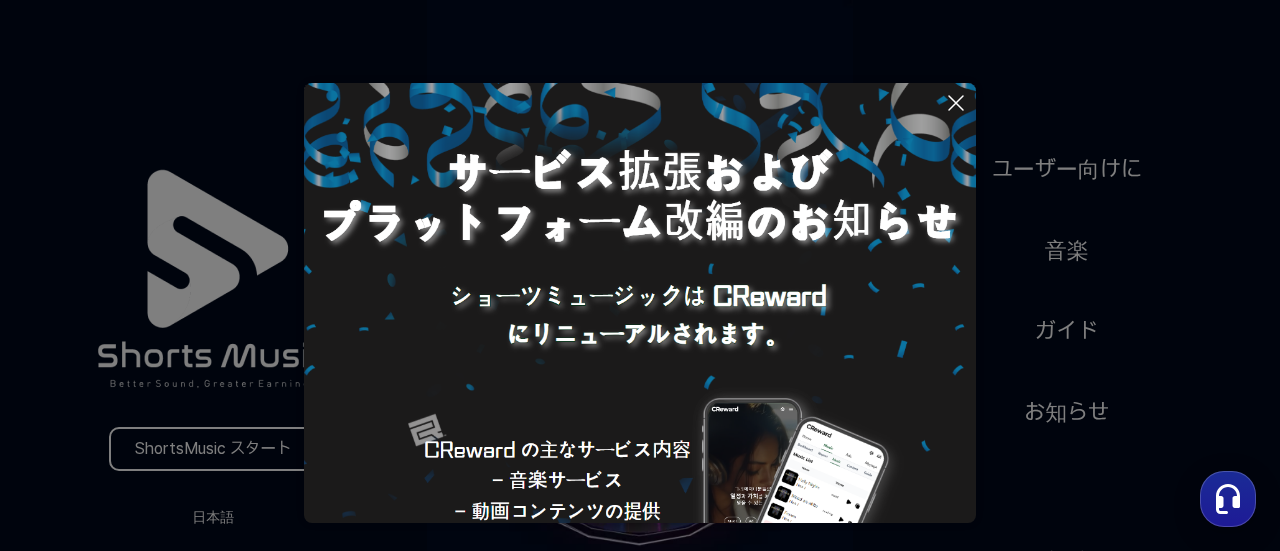 click 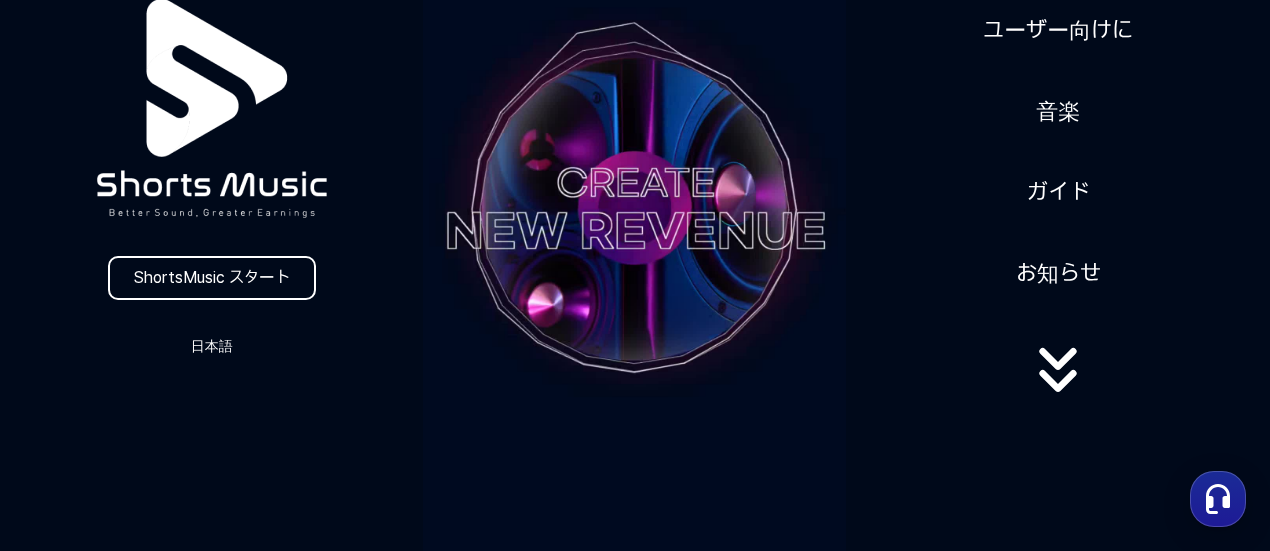 scroll, scrollTop: 200, scrollLeft: 0, axis: vertical 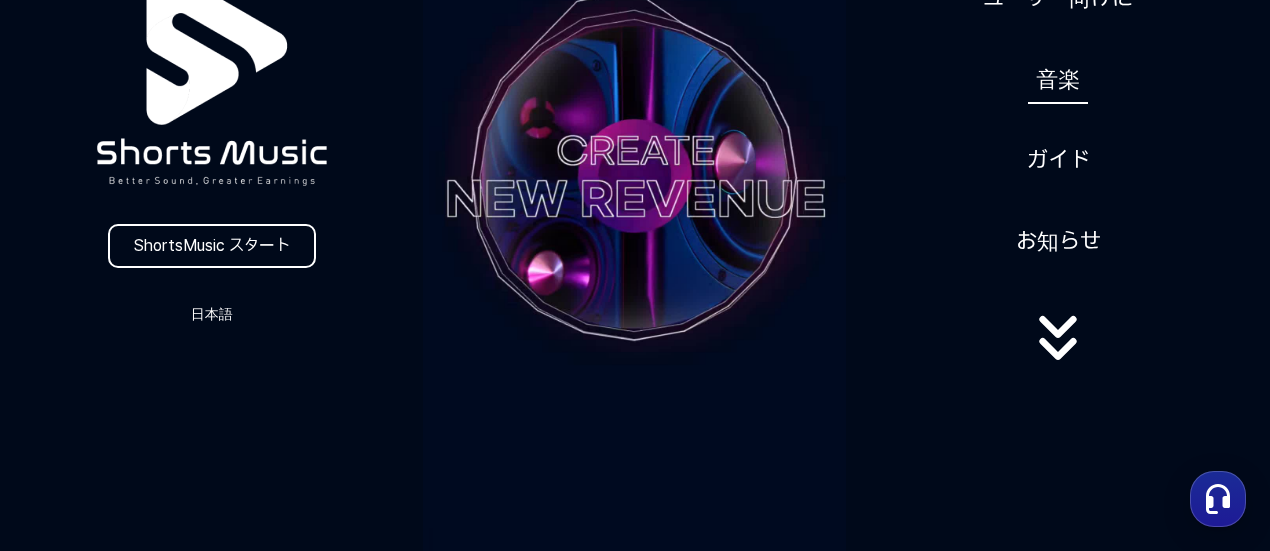 click on "音楽" at bounding box center [1058, 79] 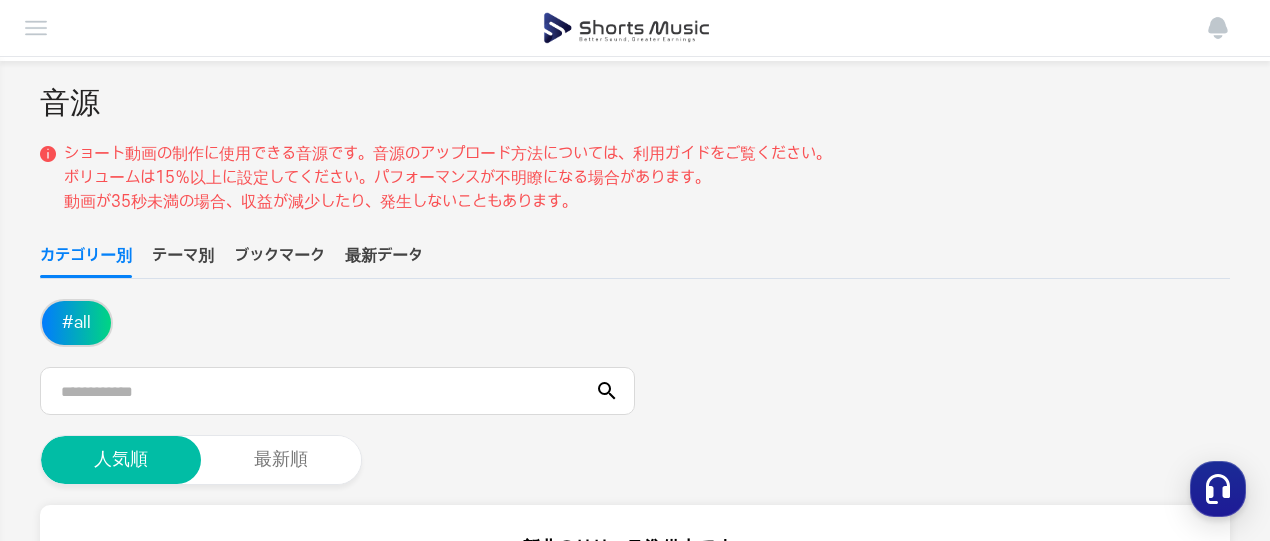 scroll, scrollTop: 0, scrollLeft: 0, axis: both 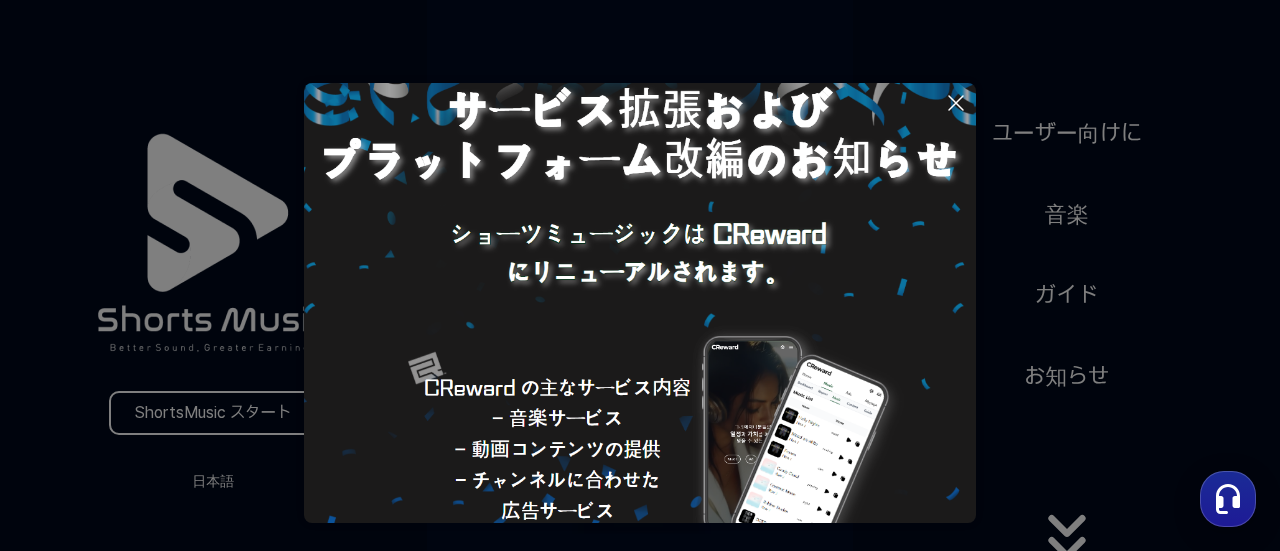 click 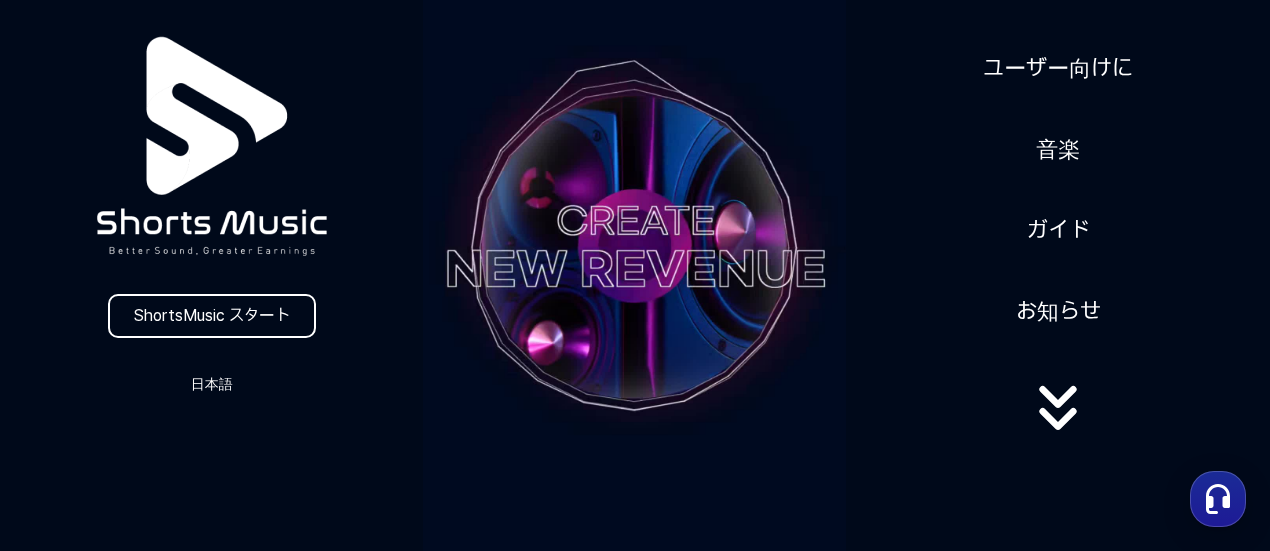 scroll, scrollTop: 133, scrollLeft: 0, axis: vertical 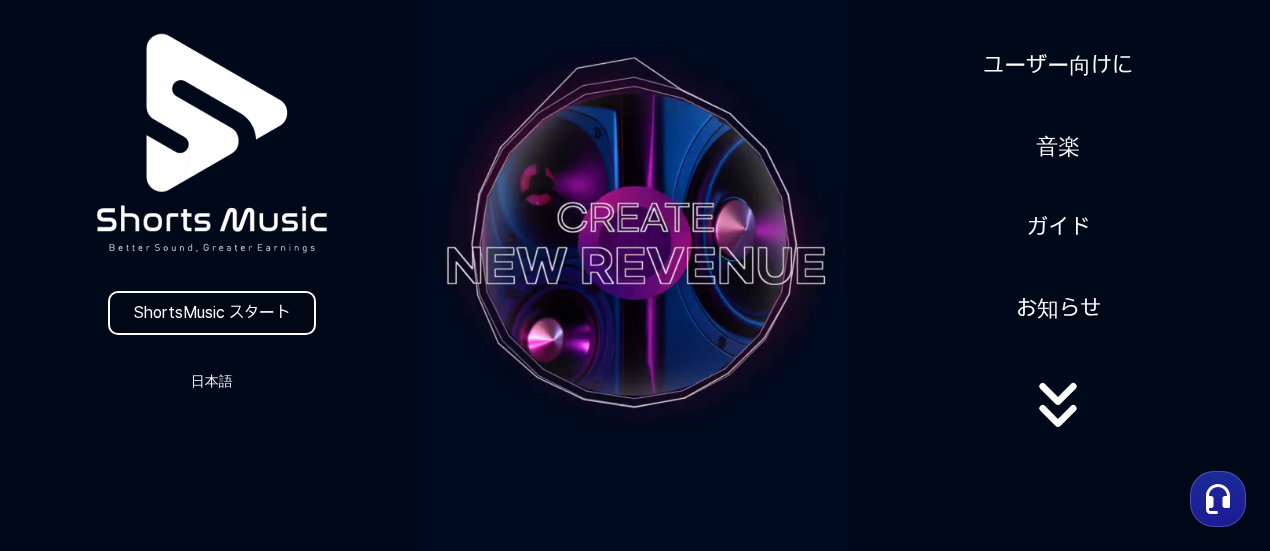 click on "ShortsMusic スタート" at bounding box center (212, 313) 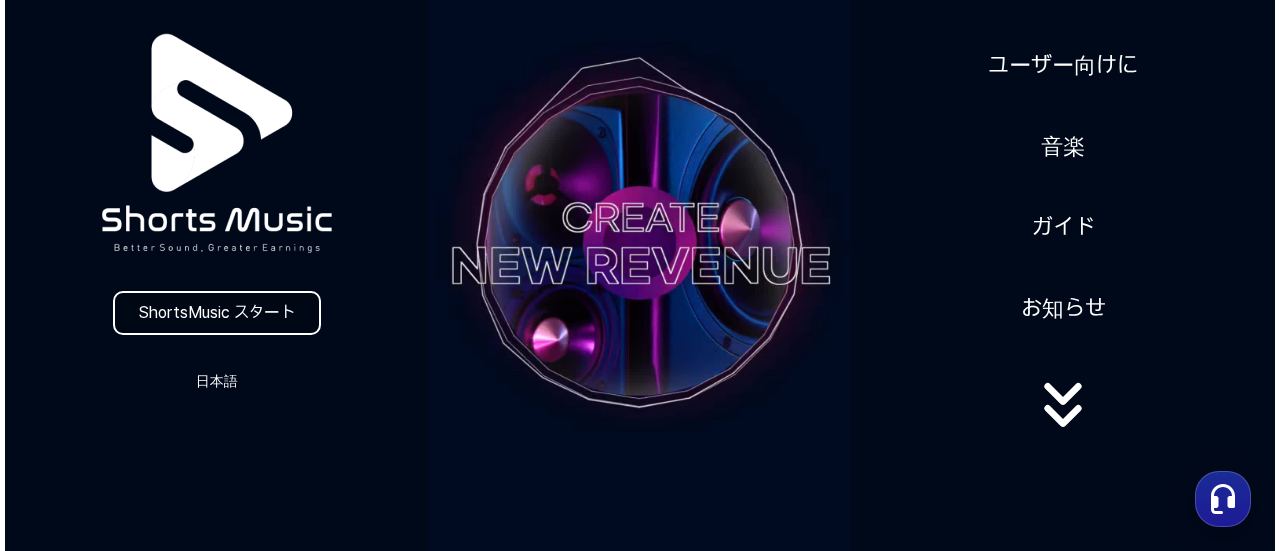 scroll, scrollTop: 0, scrollLeft: 0, axis: both 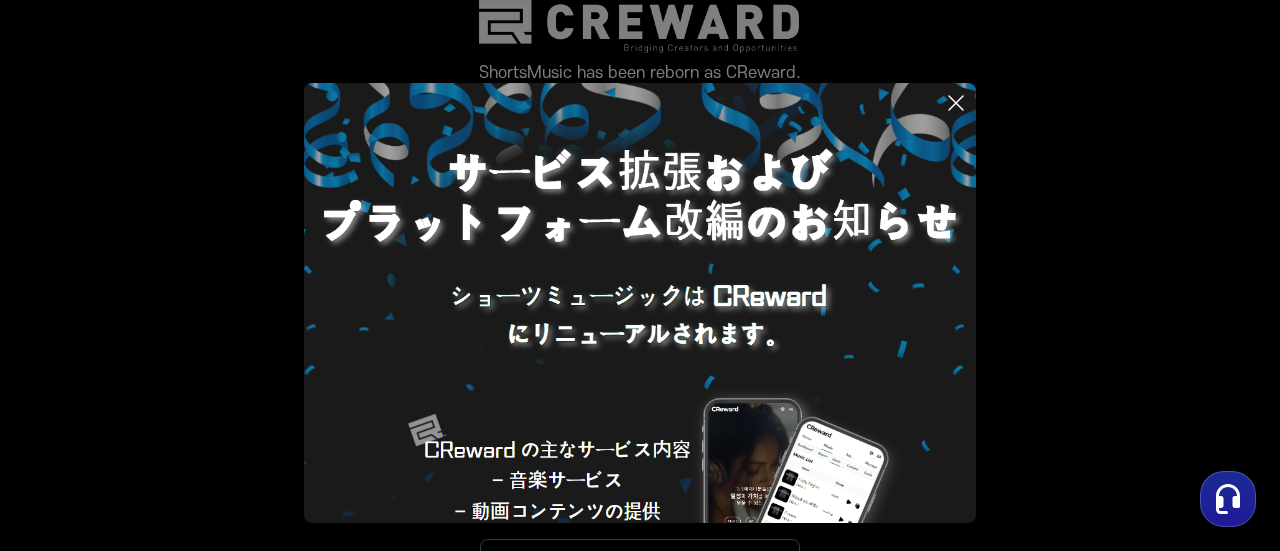 click 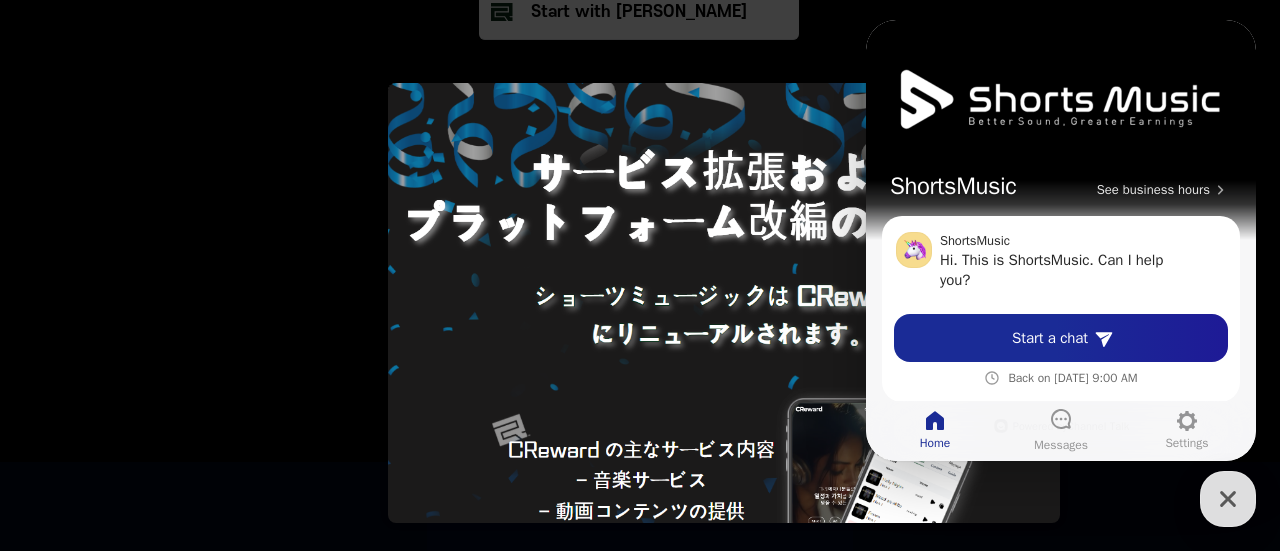 scroll, scrollTop: 0, scrollLeft: 0, axis: both 